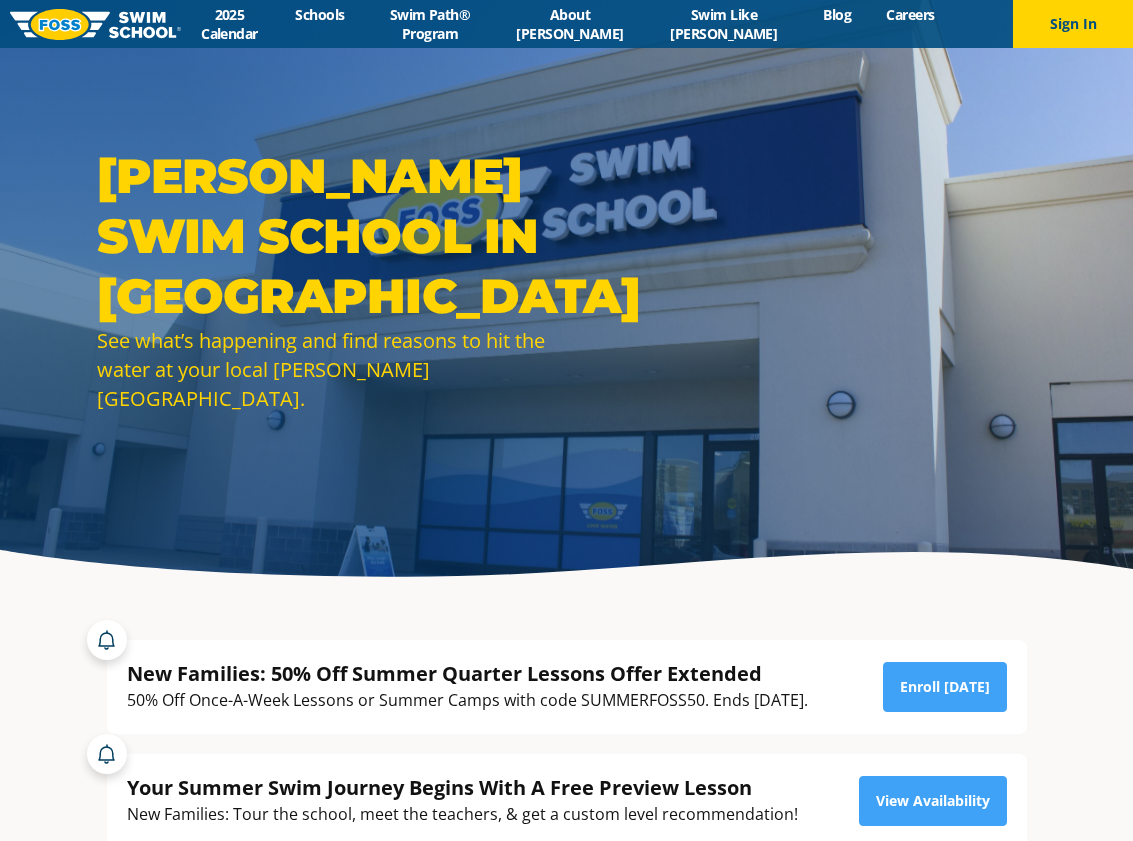 scroll, scrollTop: 0, scrollLeft: 0, axis: both 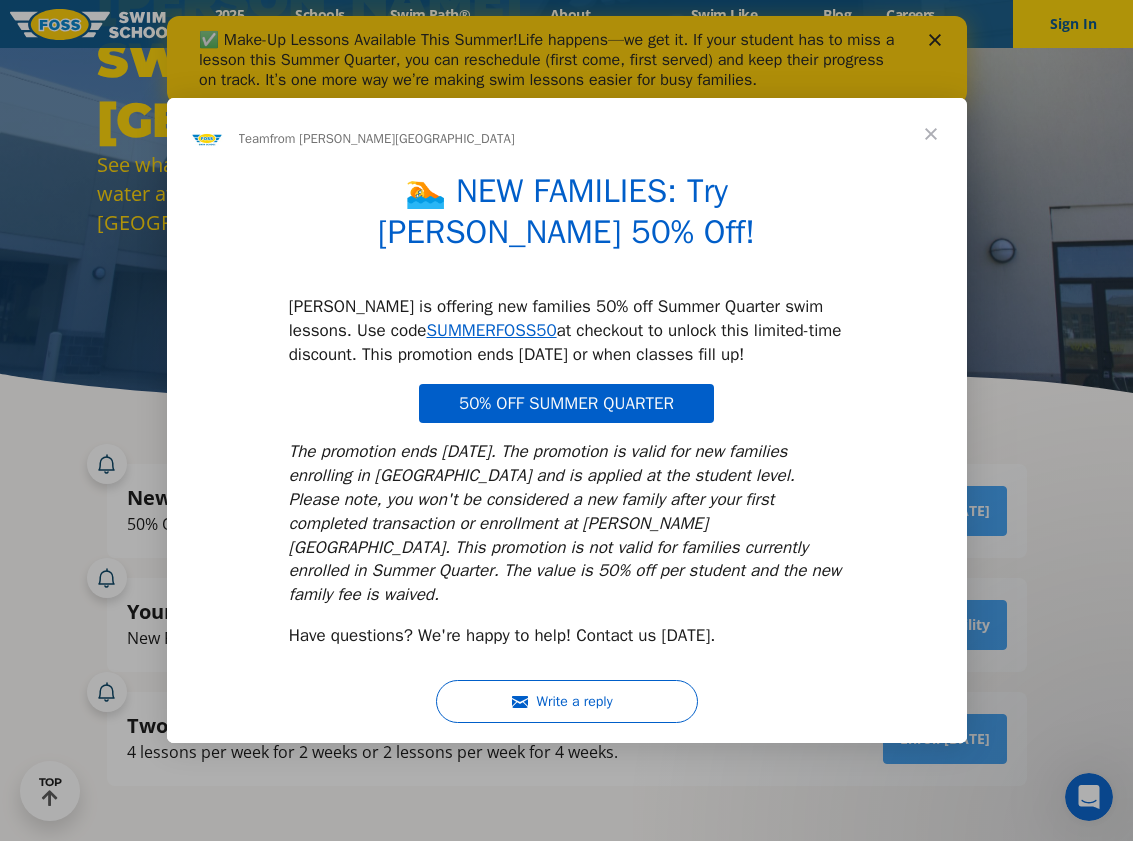 click at bounding box center (931, 134) 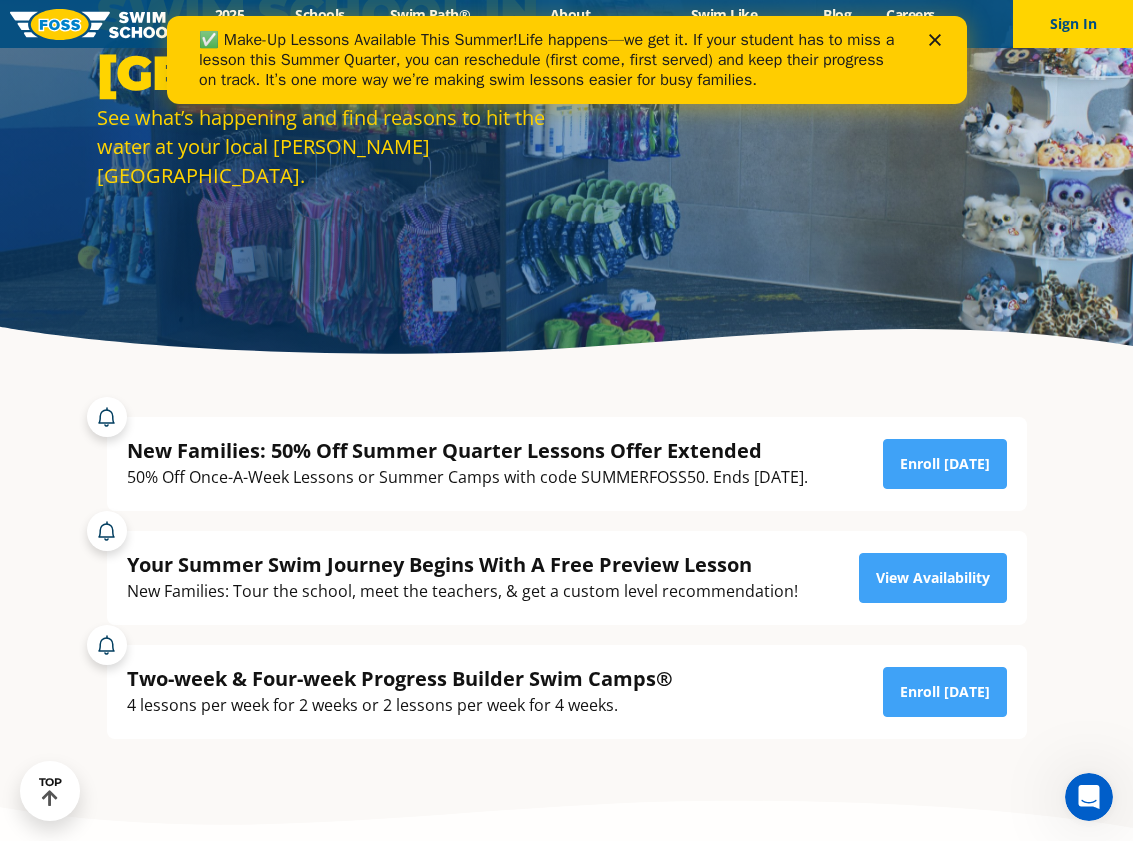 scroll, scrollTop: 263, scrollLeft: 0, axis: vertical 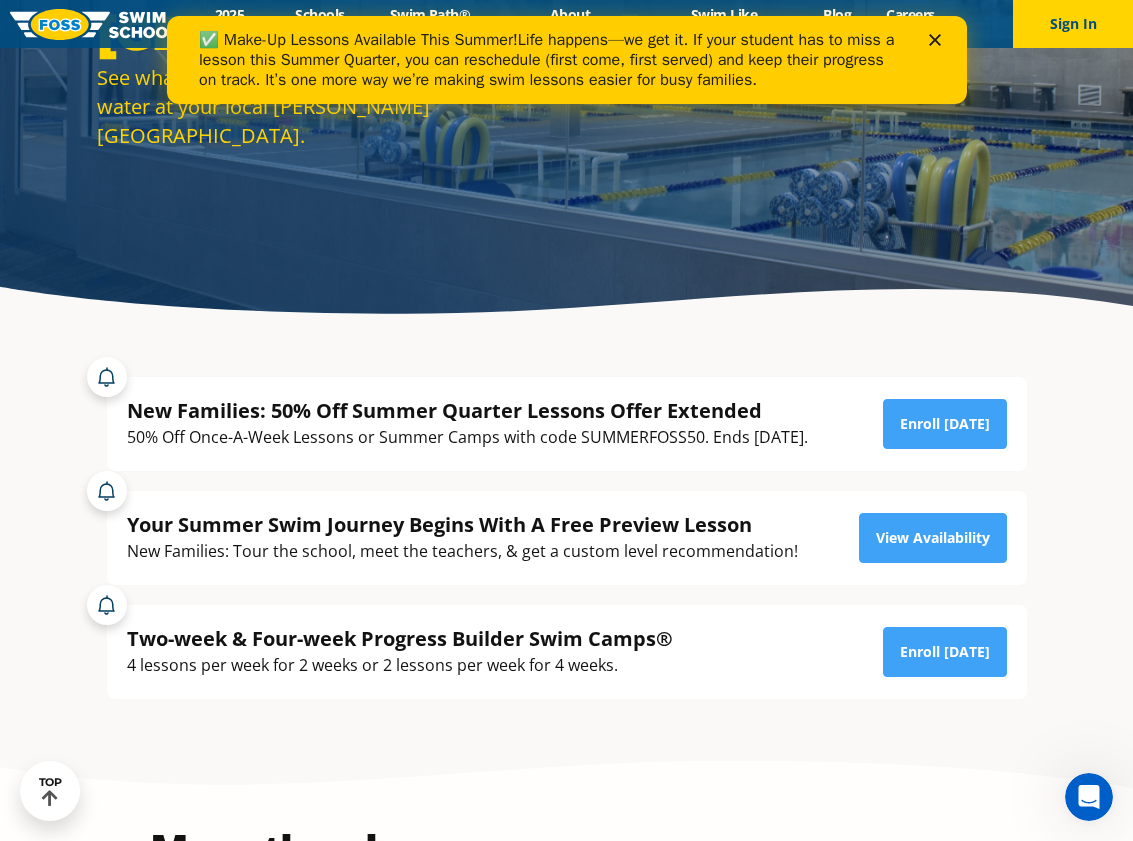drag, startPoint x: 575, startPoint y: 437, endPoint x: 698, endPoint y: 438, distance: 123.00407 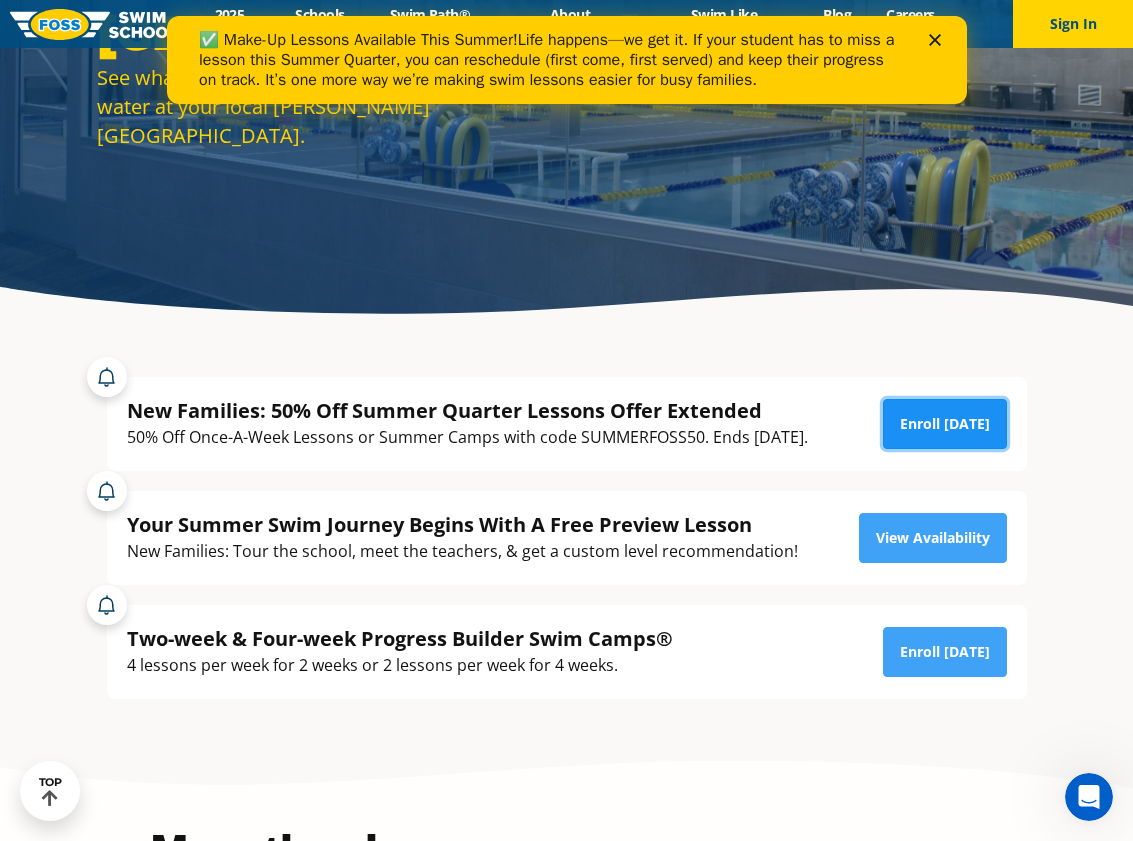 click on "Enroll [DATE]" at bounding box center (945, 424) 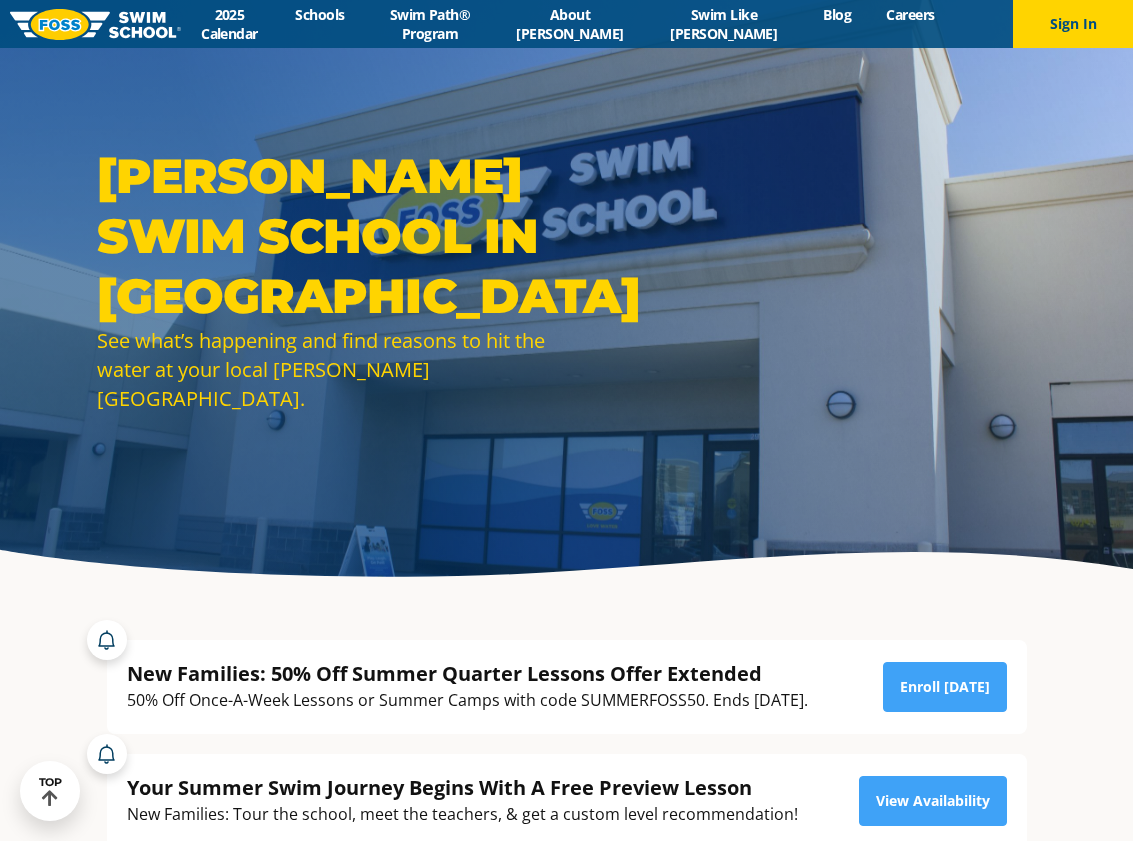 scroll, scrollTop: 263, scrollLeft: 0, axis: vertical 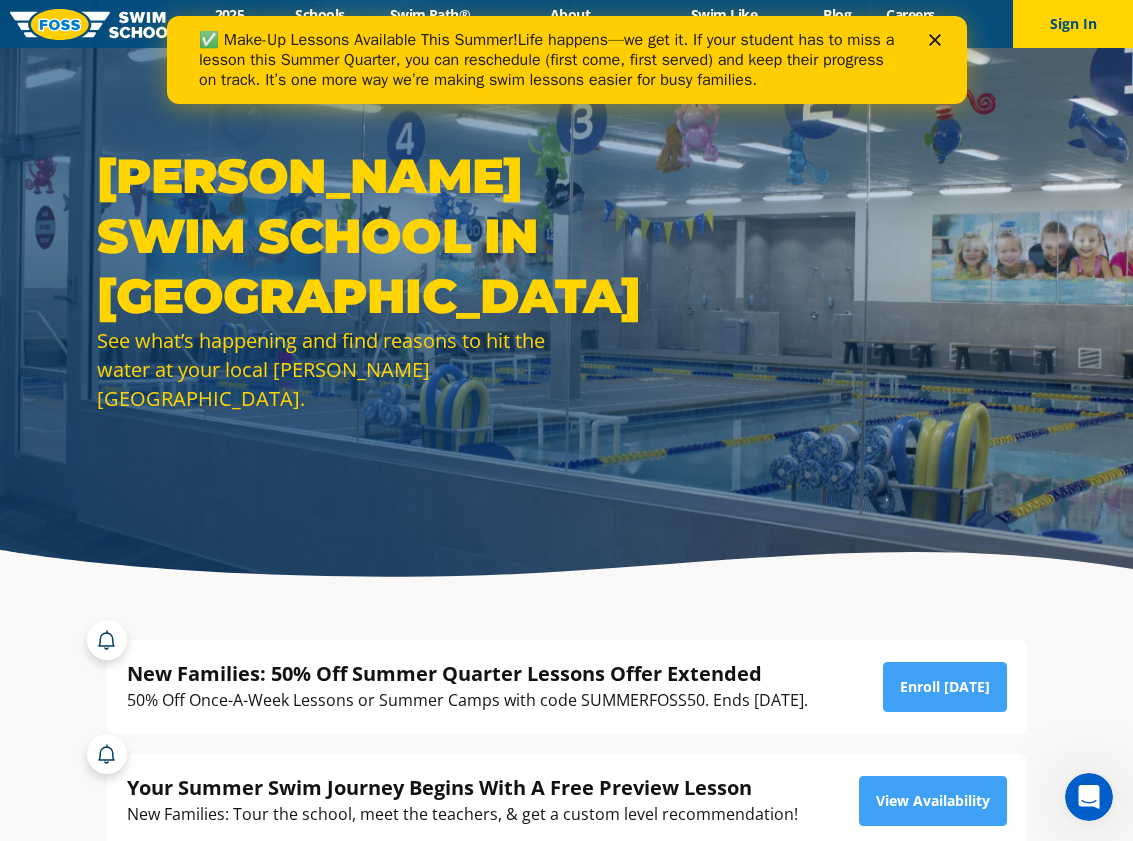 click 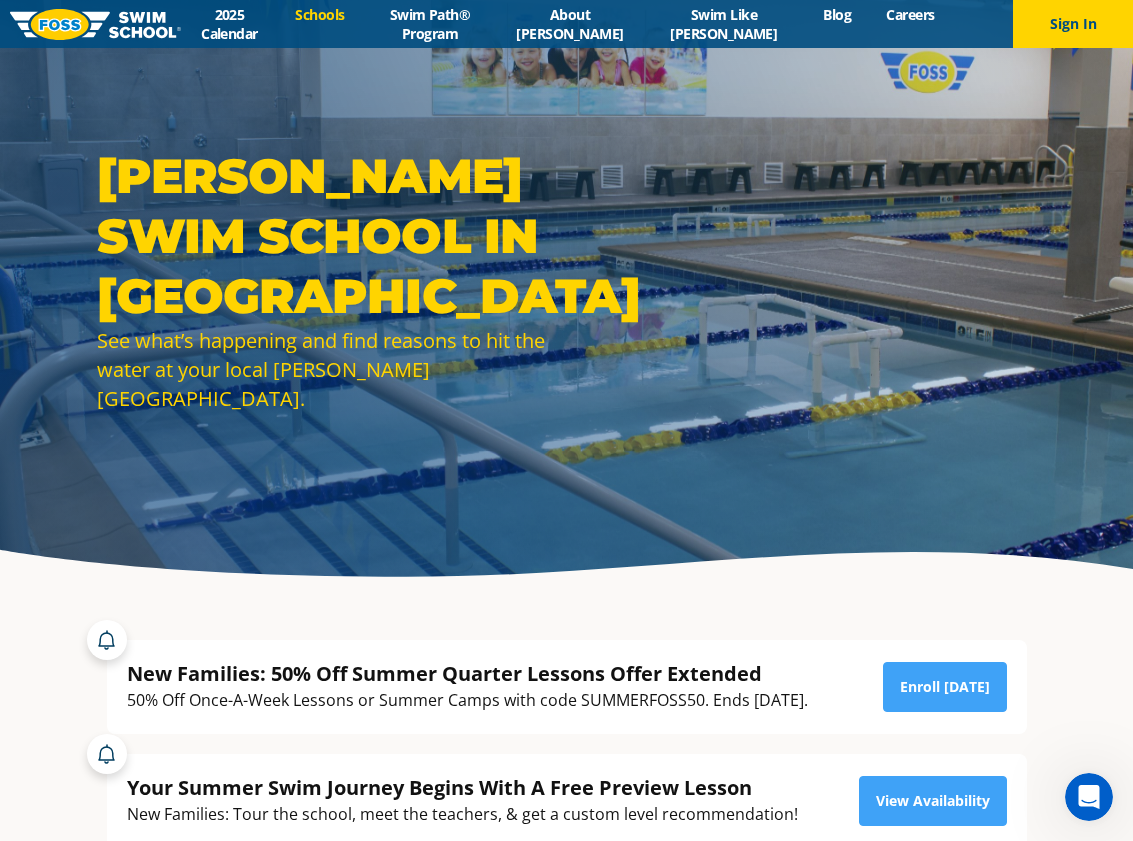 click on "Schools" at bounding box center [320, 14] 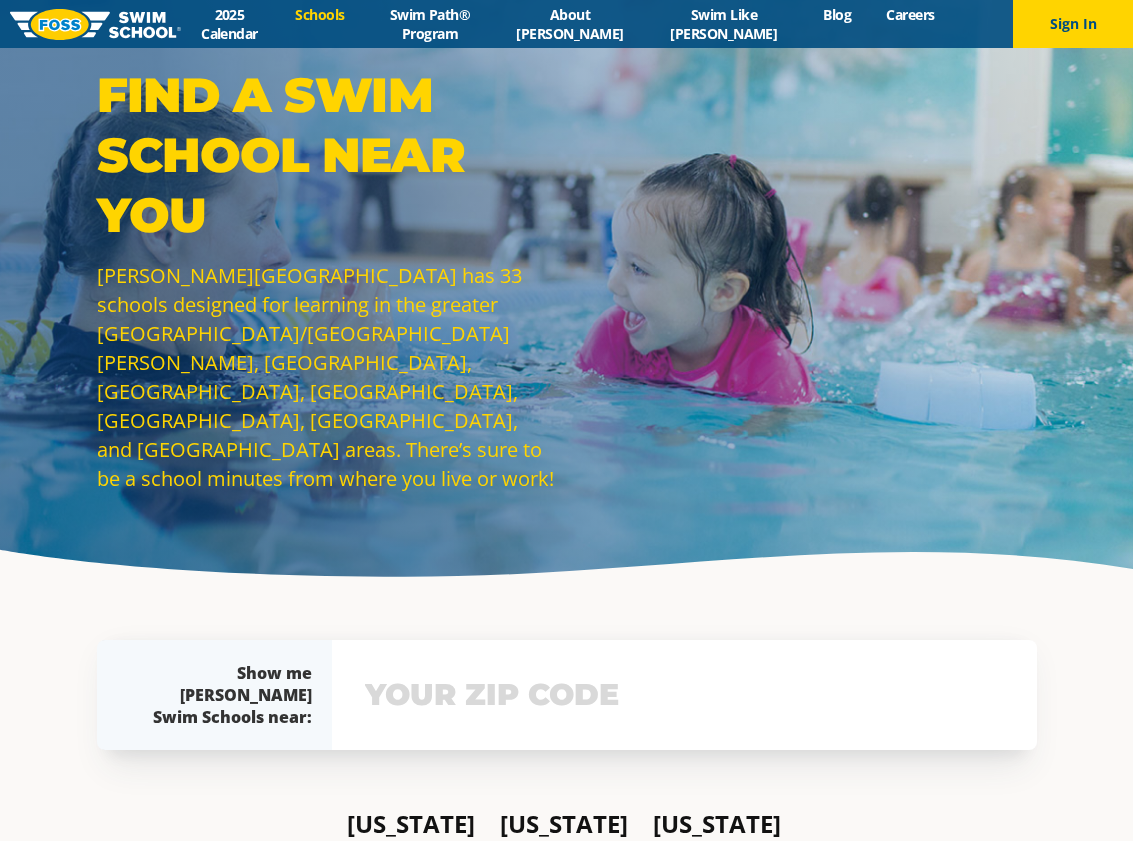 scroll, scrollTop: 0, scrollLeft: 0, axis: both 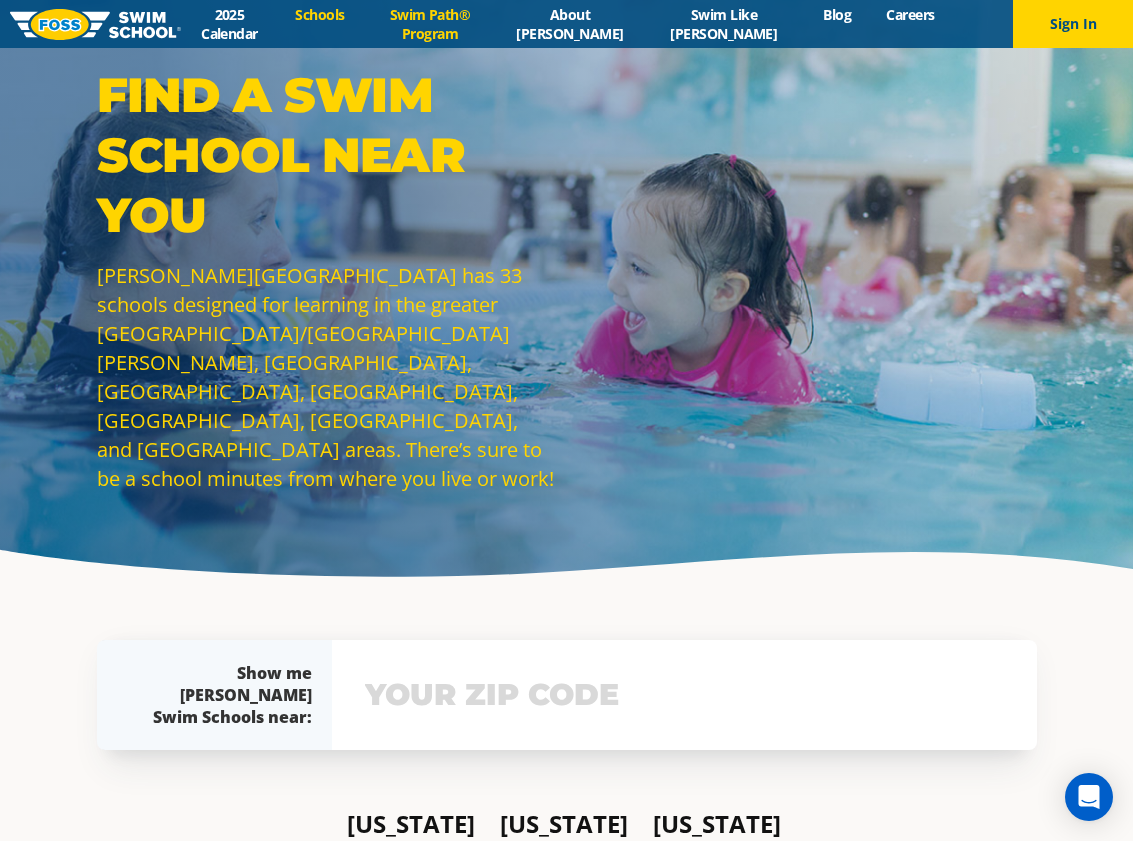 click on "Swim Path® Program" at bounding box center [430, 24] 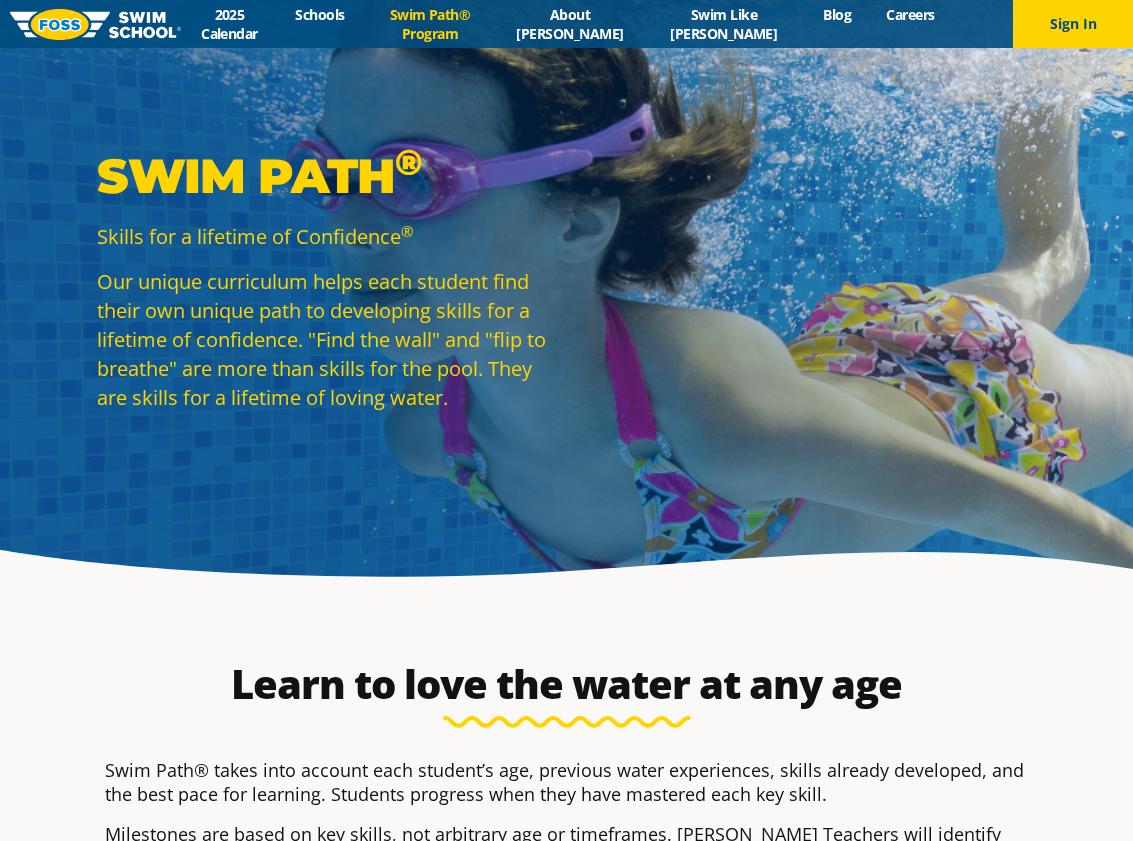 scroll, scrollTop: 0, scrollLeft: 0, axis: both 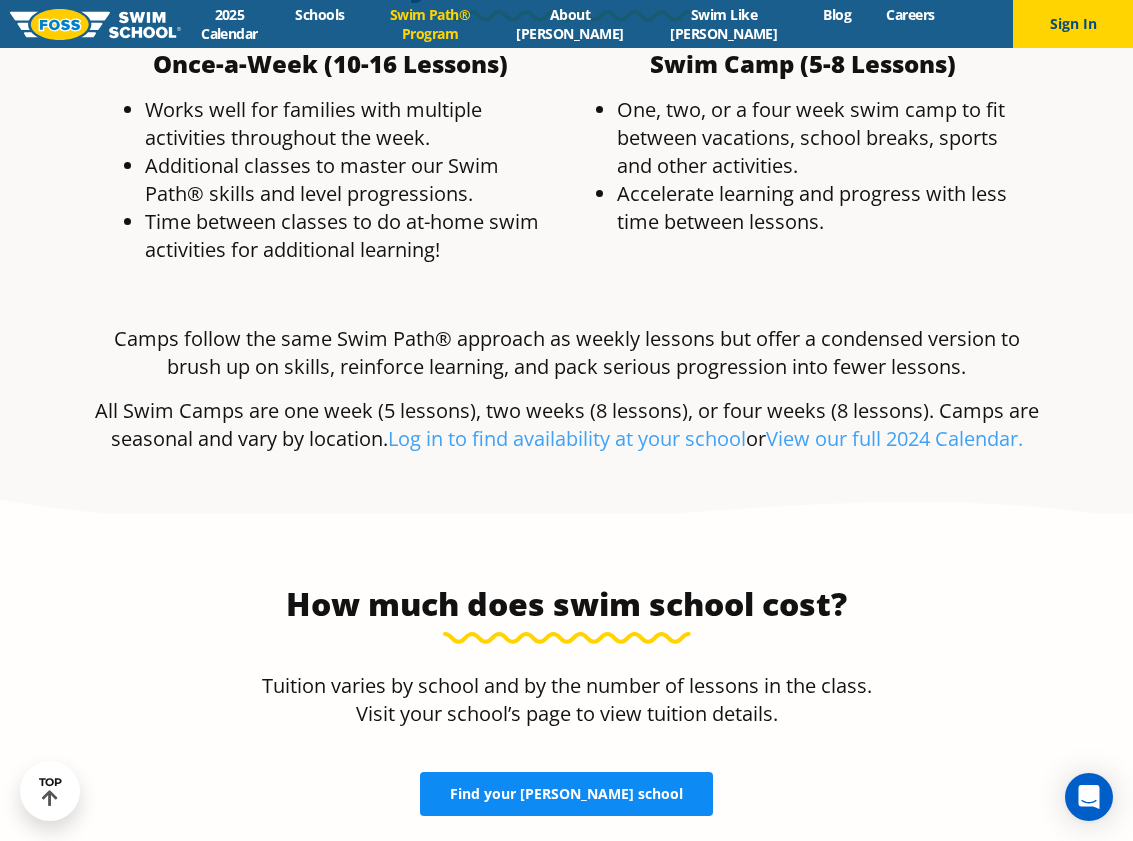 click on "Find your FOSS school" at bounding box center (566, 794) 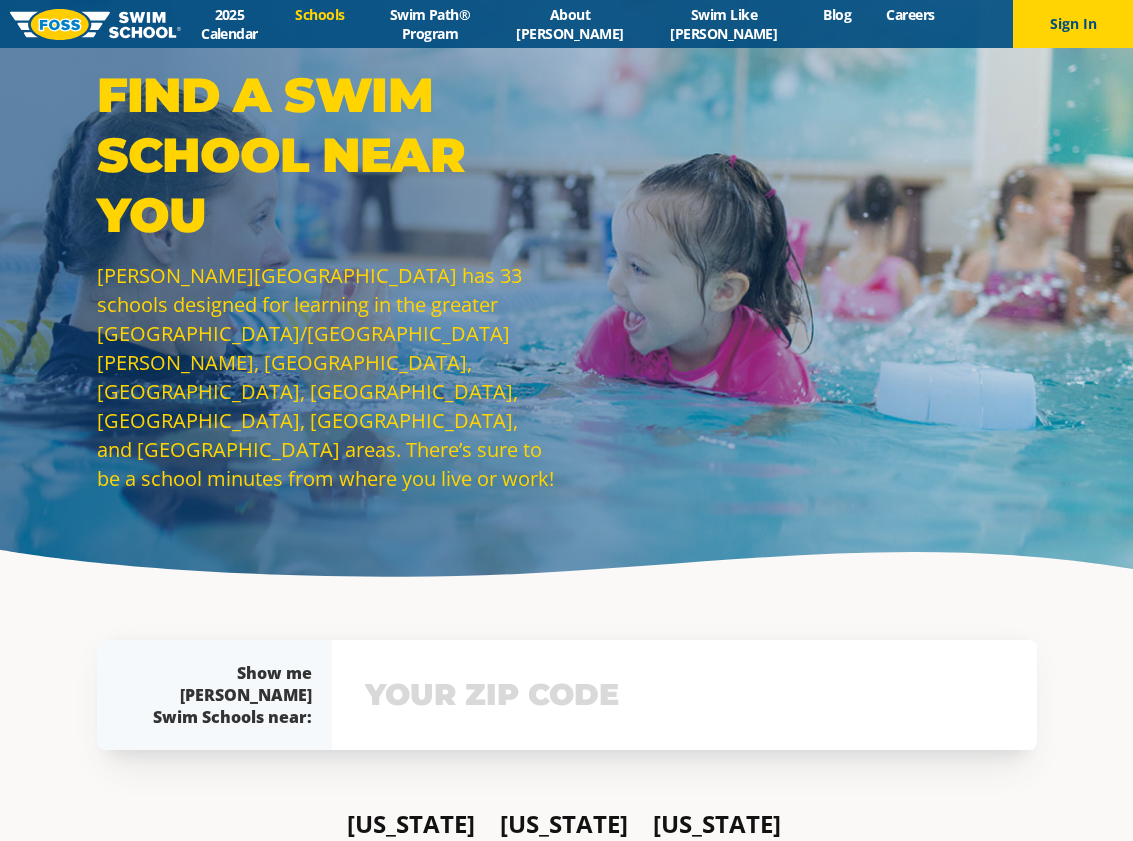 scroll, scrollTop: 2, scrollLeft: 0, axis: vertical 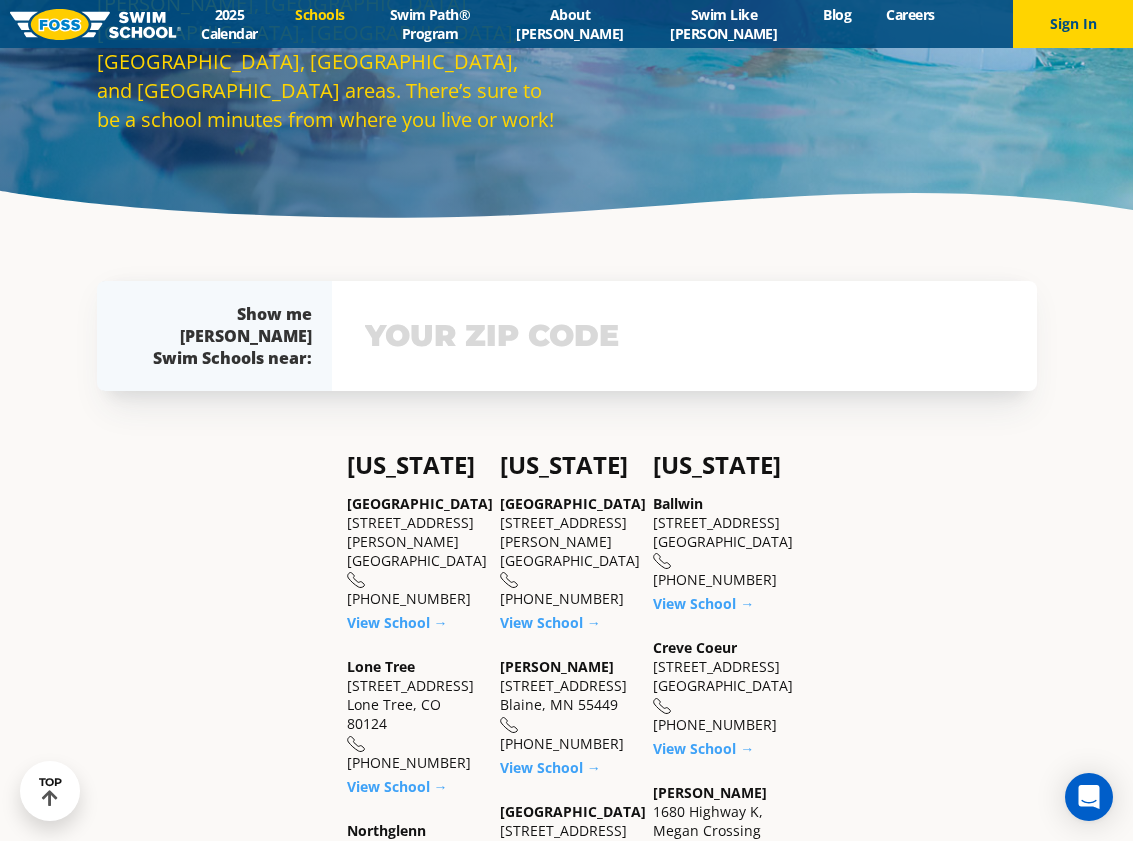 click at bounding box center (684, 336) 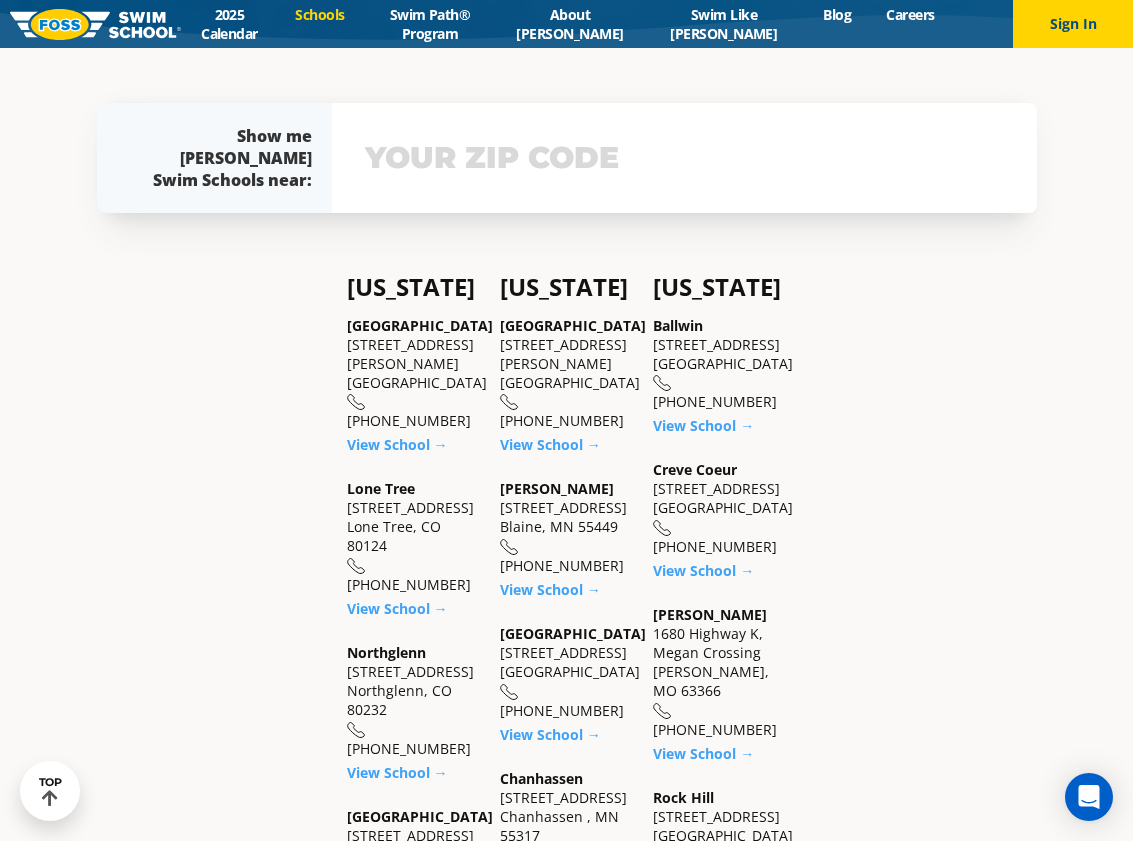 scroll, scrollTop: 539, scrollLeft: 0, axis: vertical 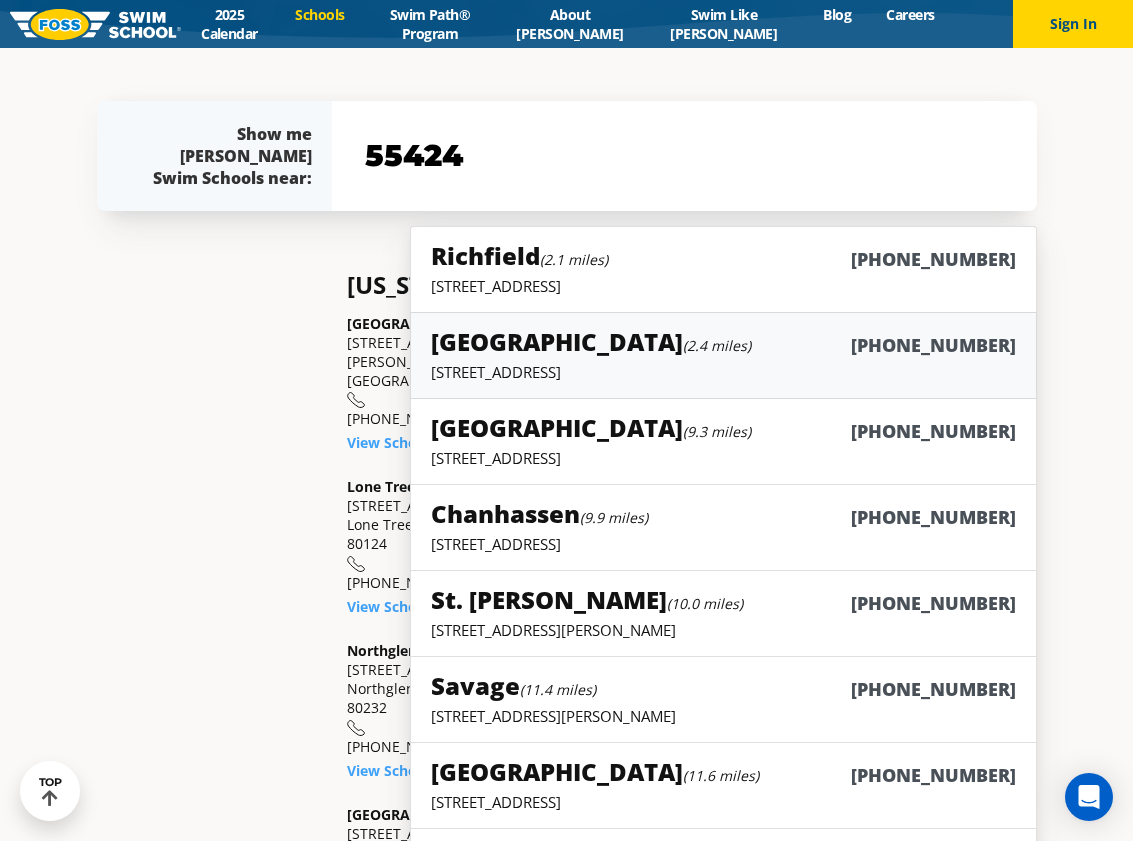type on "55424" 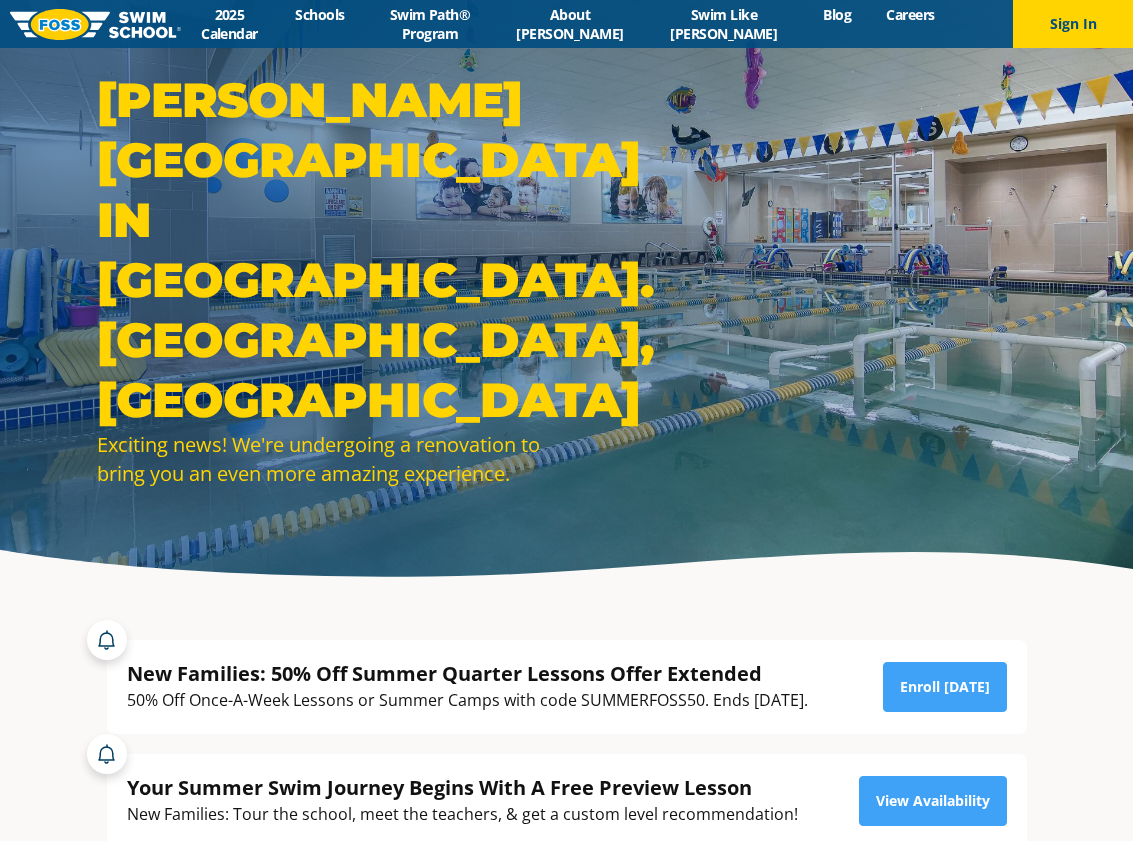 scroll, scrollTop: 0, scrollLeft: 0, axis: both 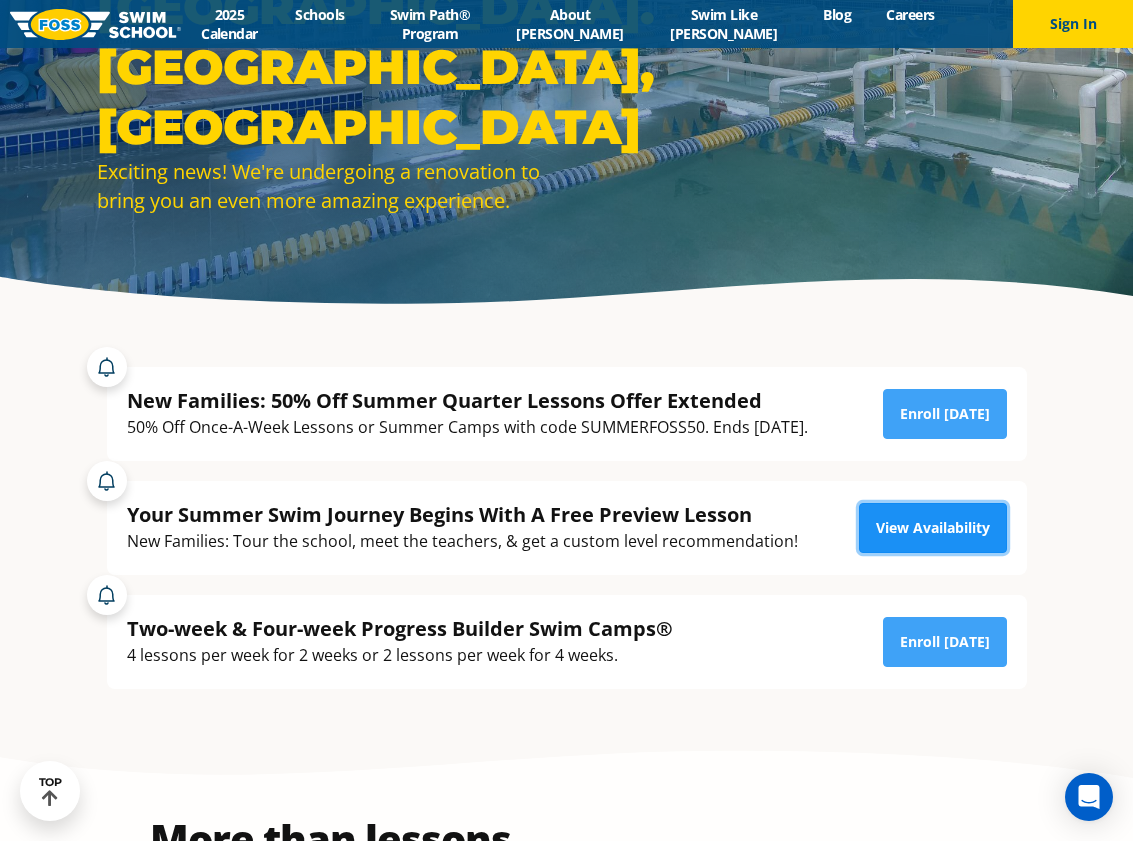 click on "View Availability" at bounding box center (933, 528) 